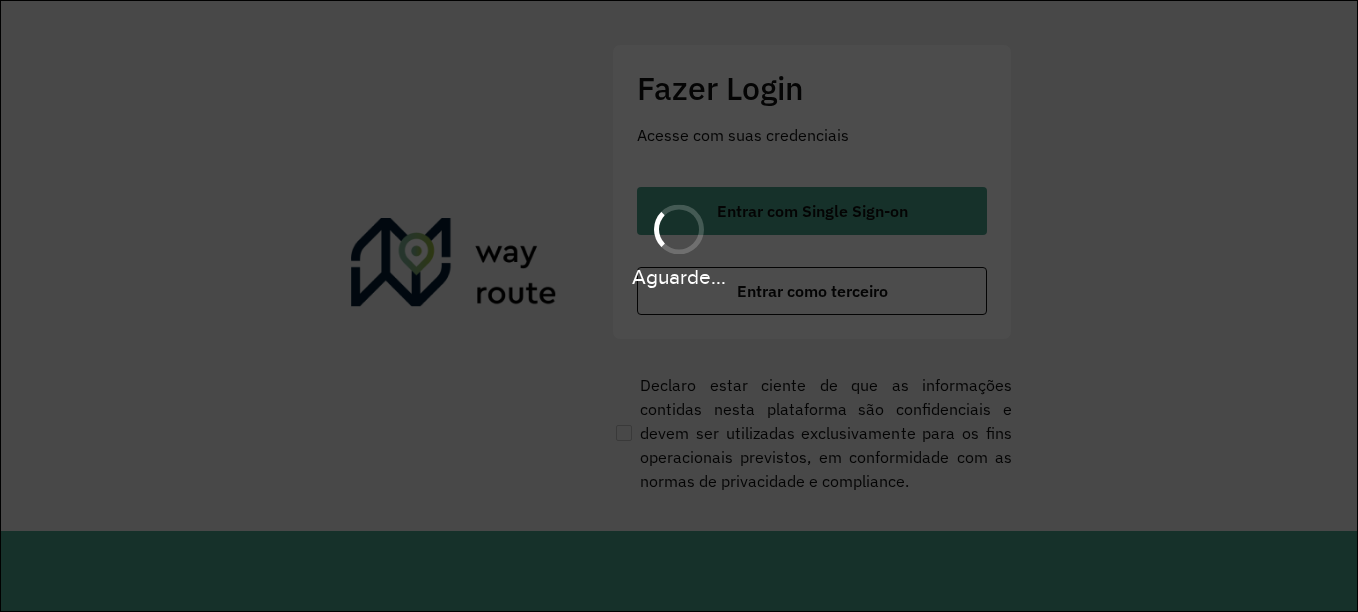 scroll, scrollTop: 0, scrollLeft: 0, axis: both 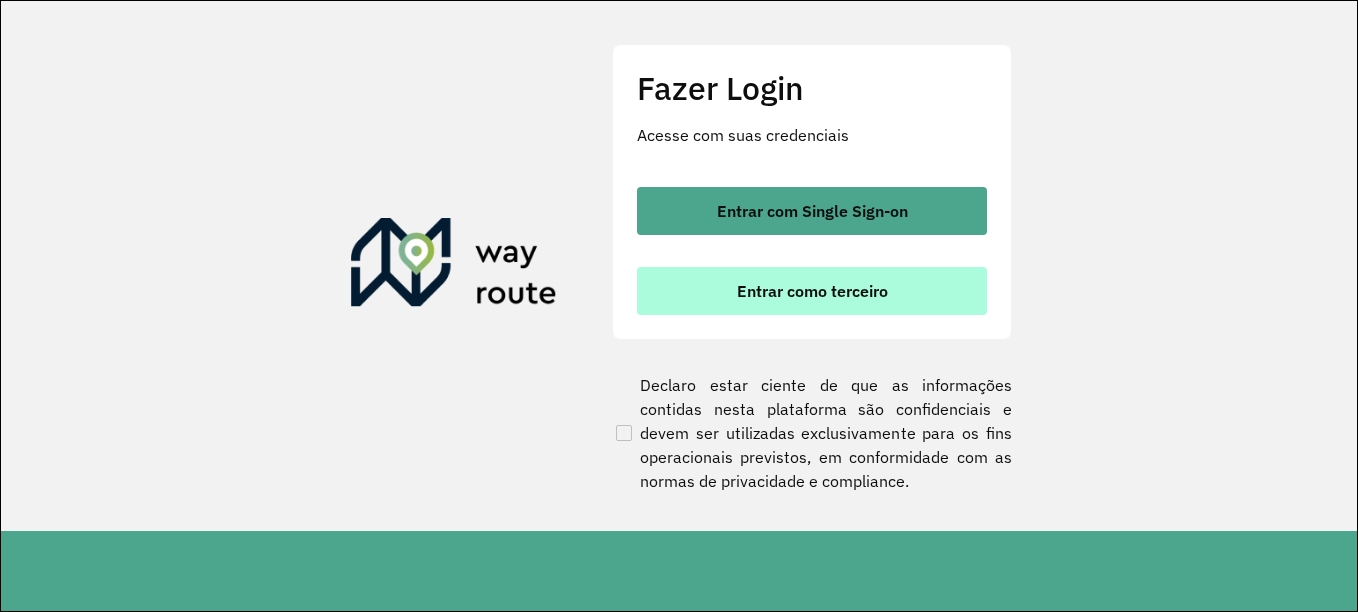 click on "Entrar como terceiro" at bounding box center [812, 291] 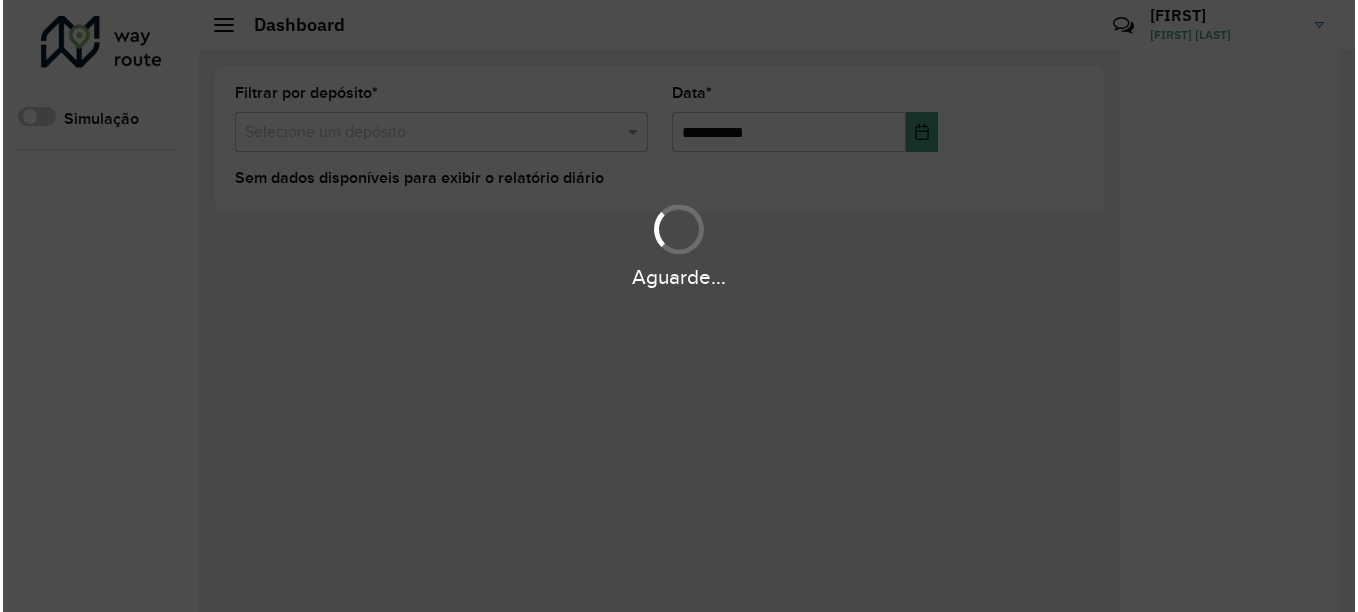scroll, scrollTop: 0, scrollLeft: 0, axis: both 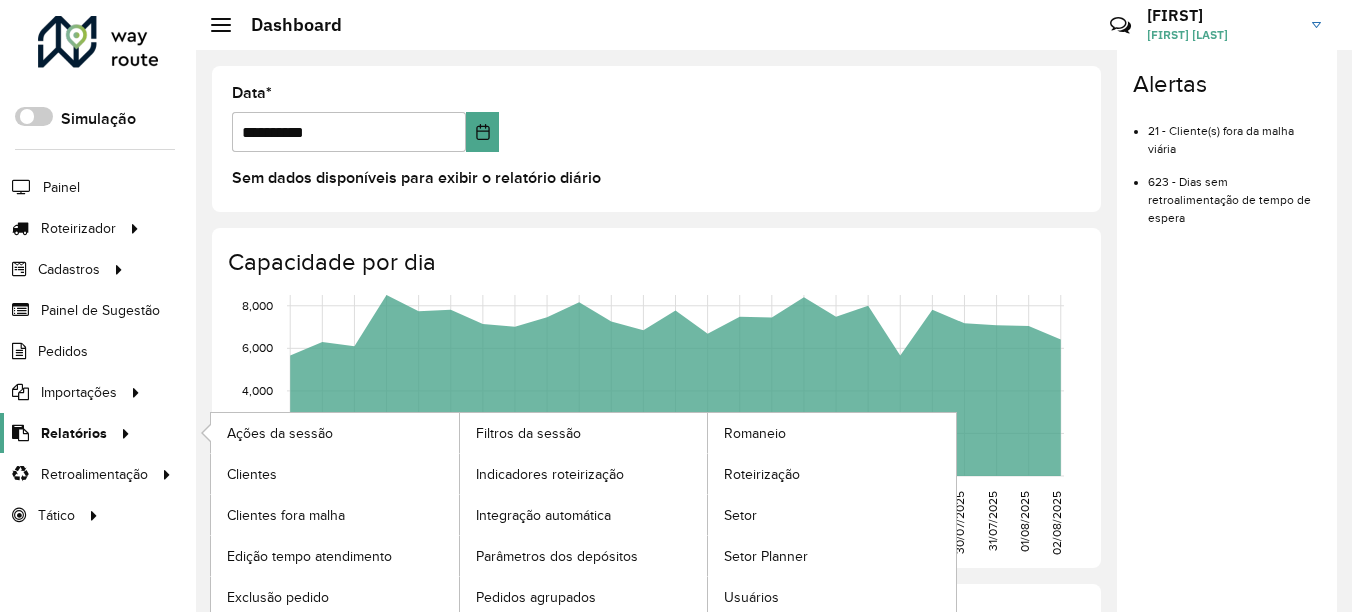 click on "Relatórios" 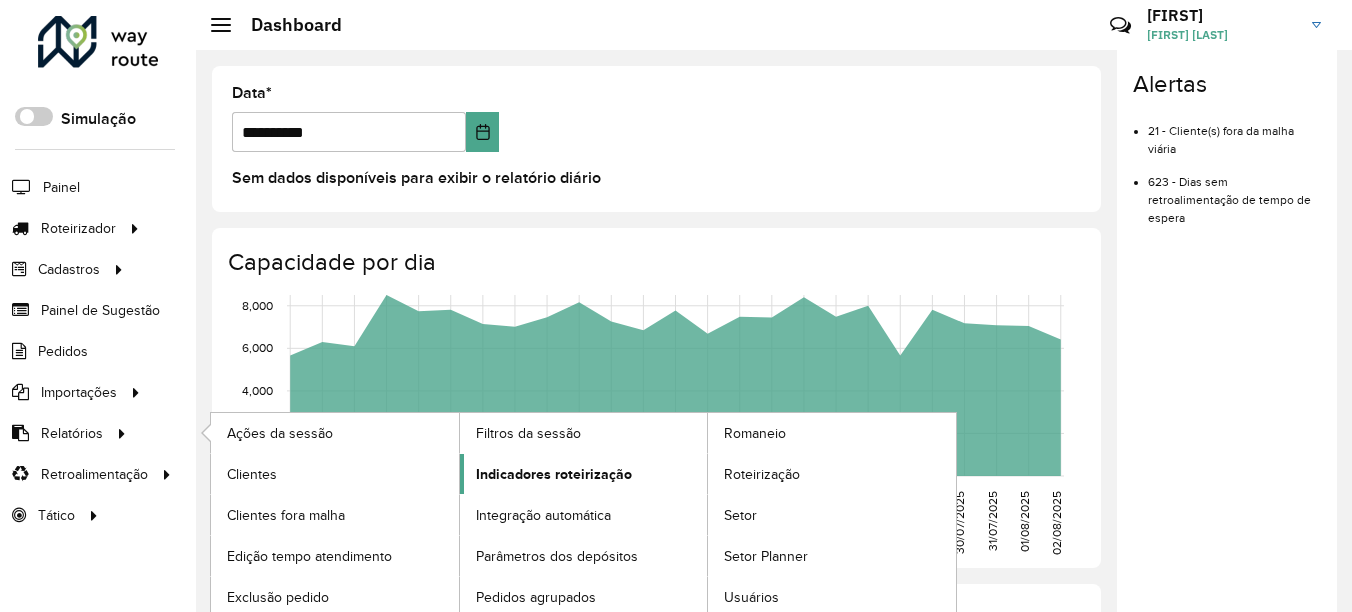 click on "Indicadores roteirização" 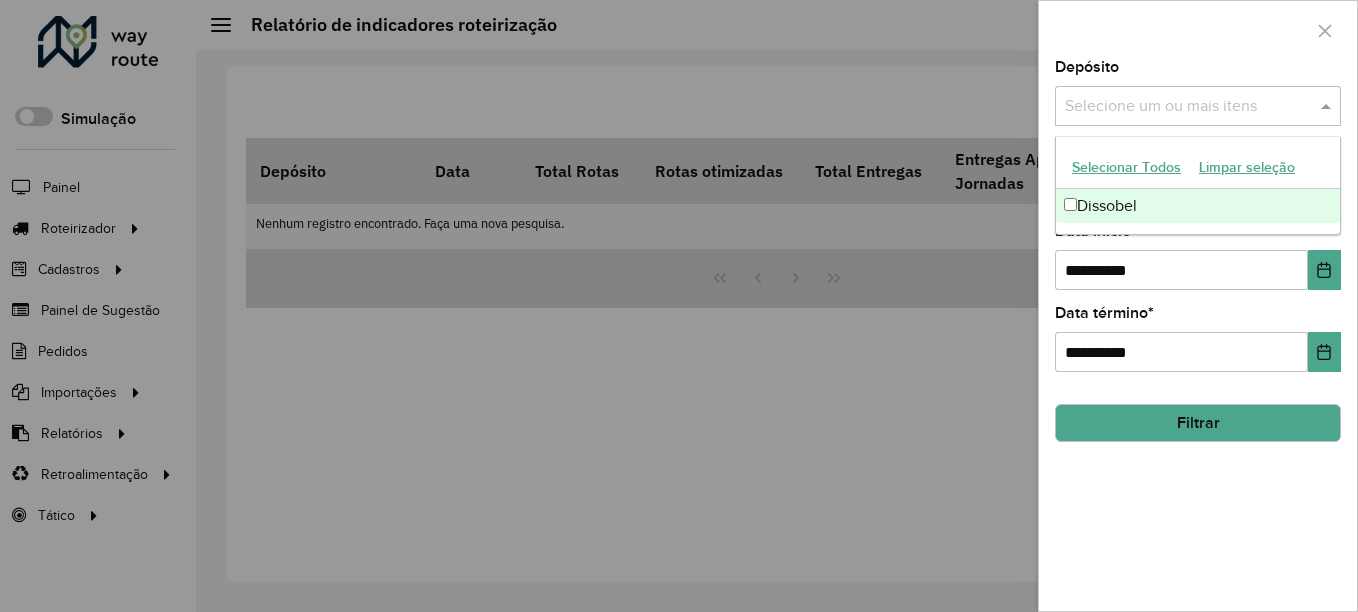 click at bounding box center [1328, 106] 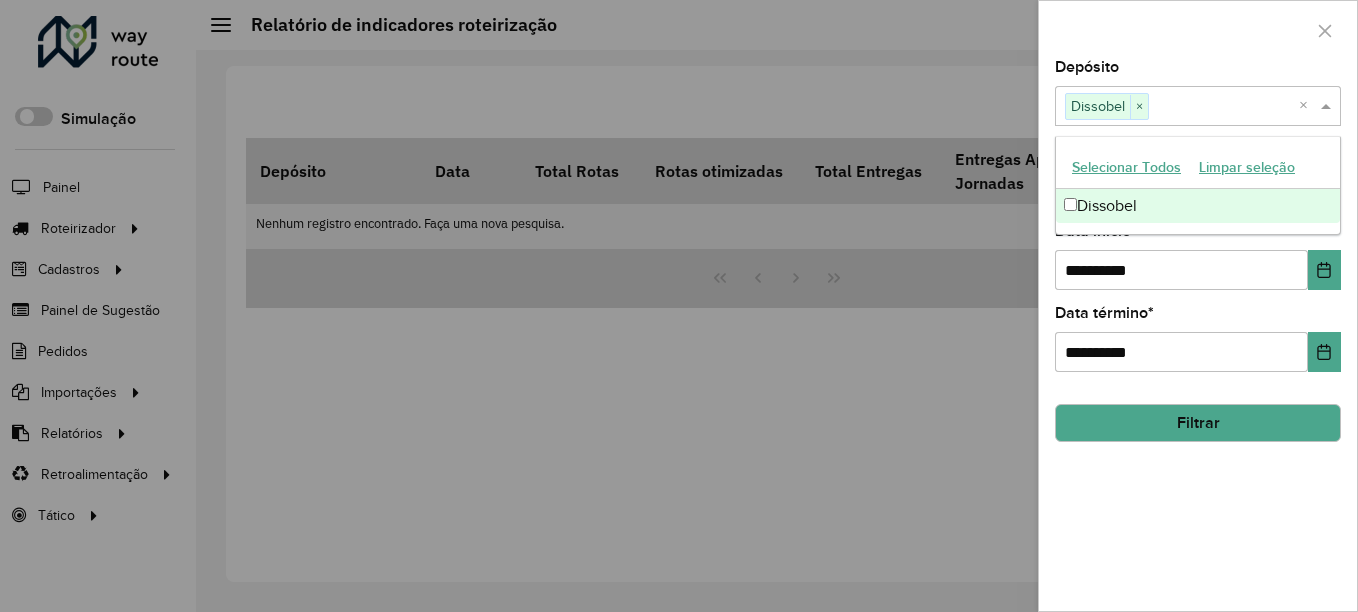 click at bounding box center (1328, 106) 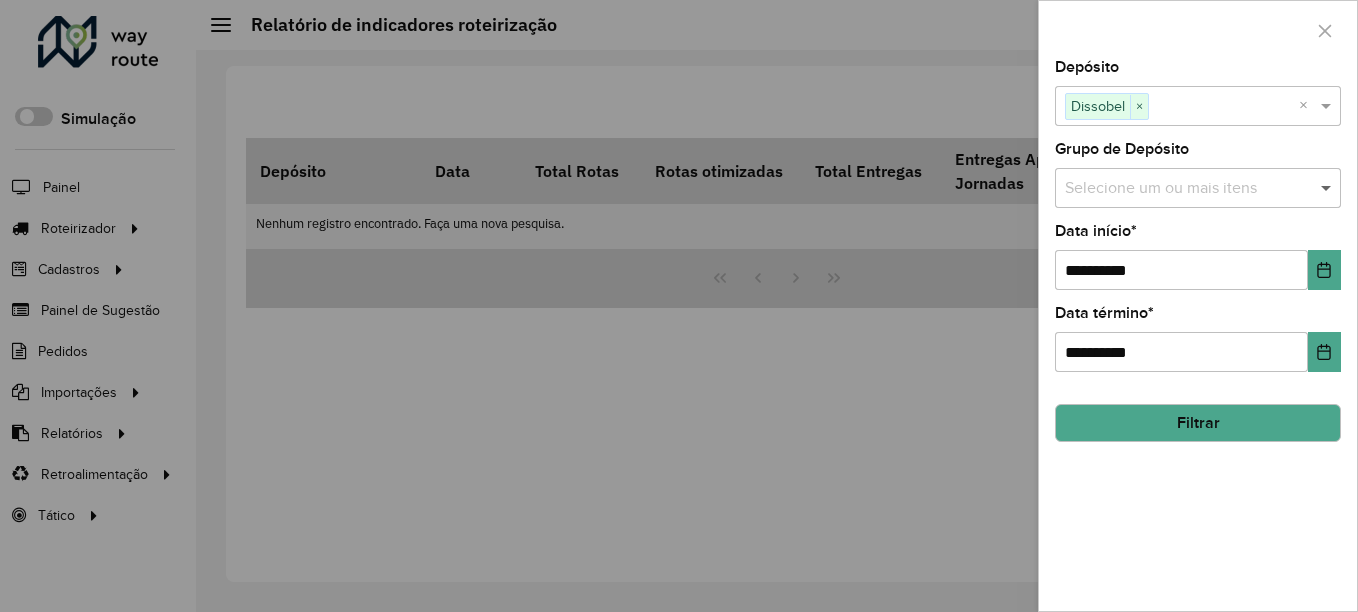 click at bounding box center (1328, 188) 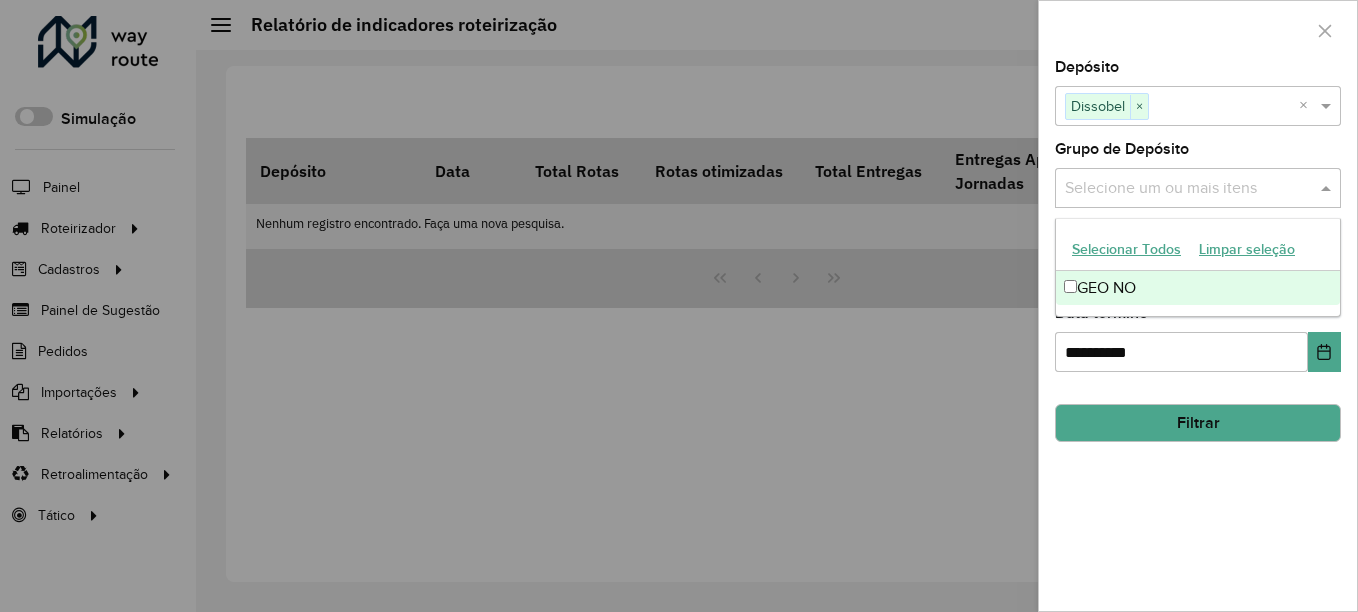 click on "GEO NO" at bounding box center (1198, 288) 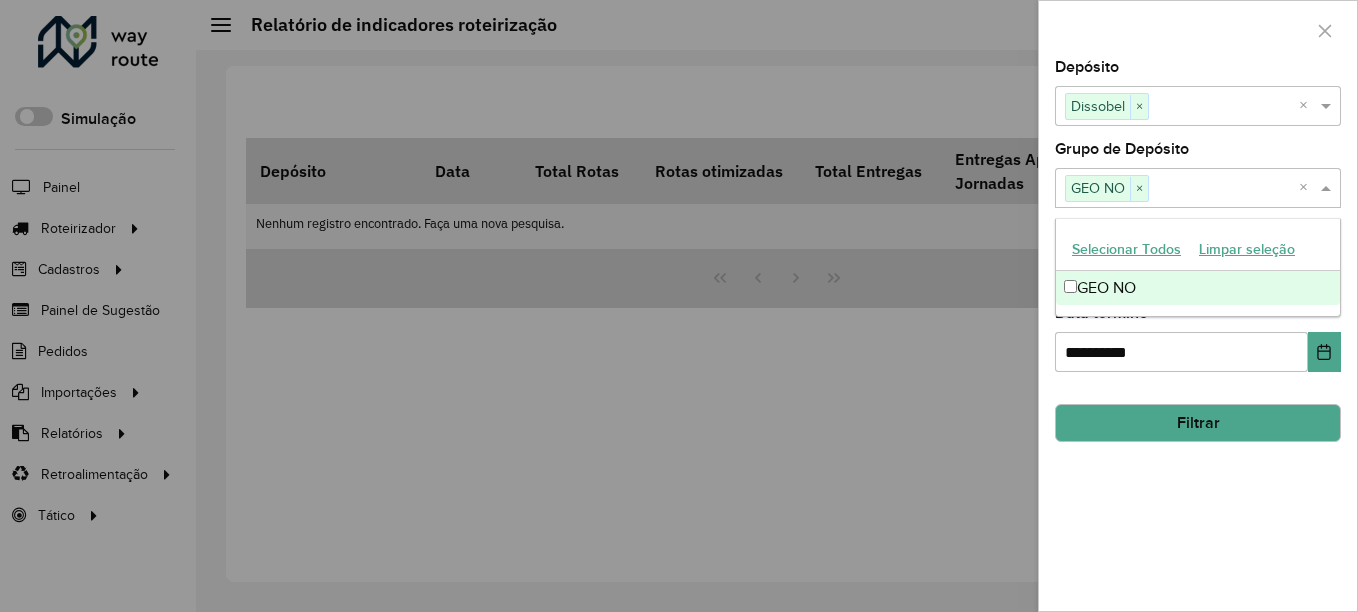 click at bounding box center (1328, 188) 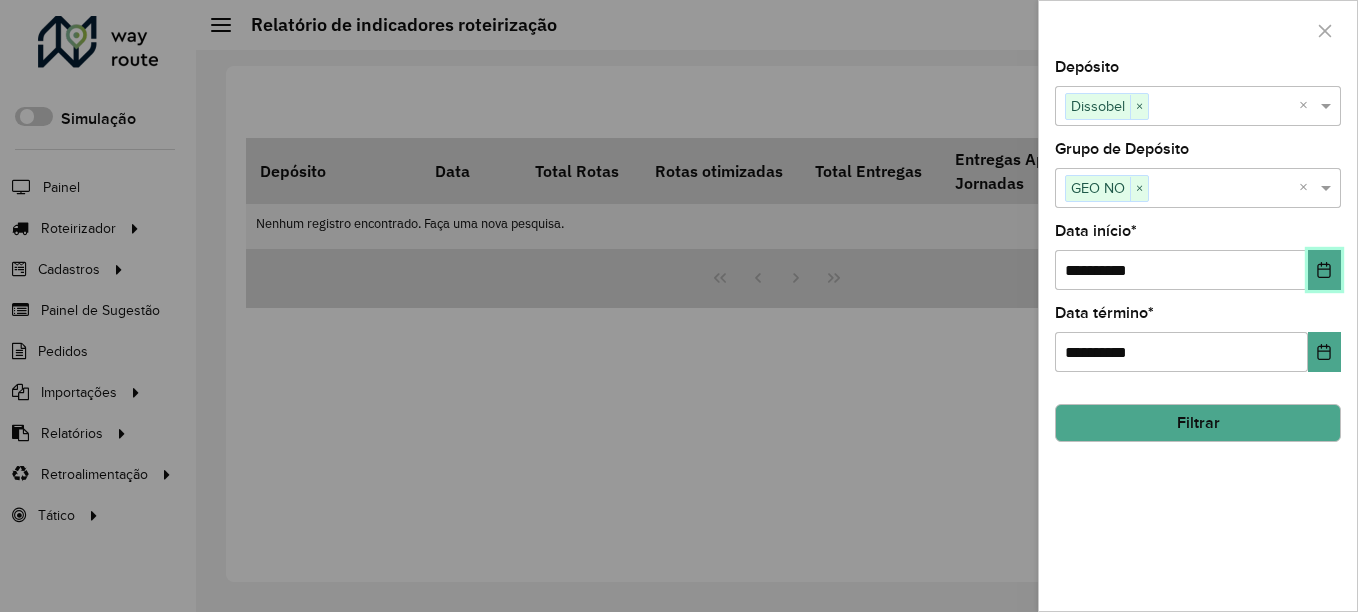 click at bounding box center [1324, 270] 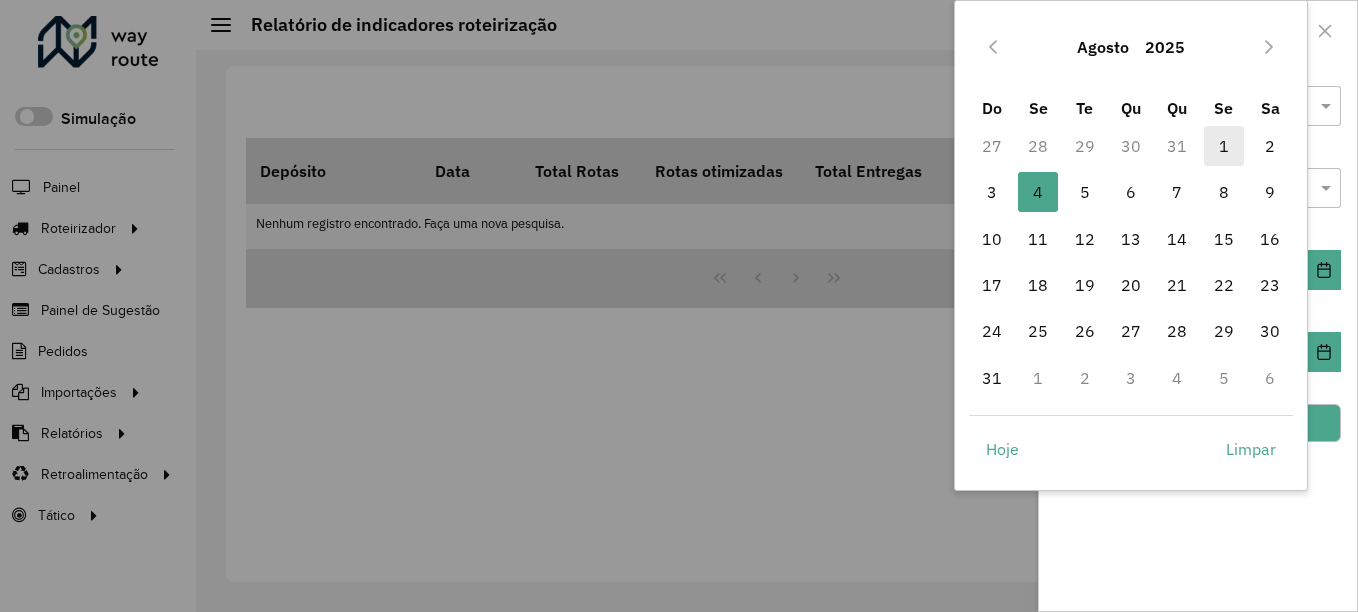 click on "1" at bounding box center [1224, 146] 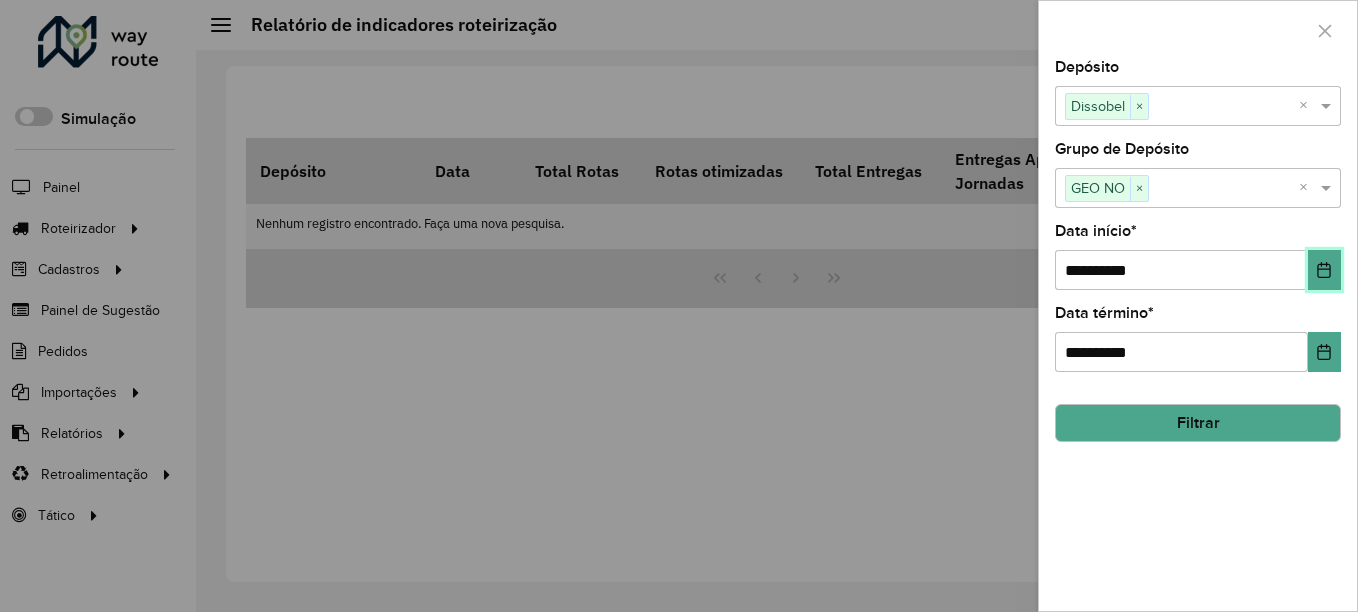click 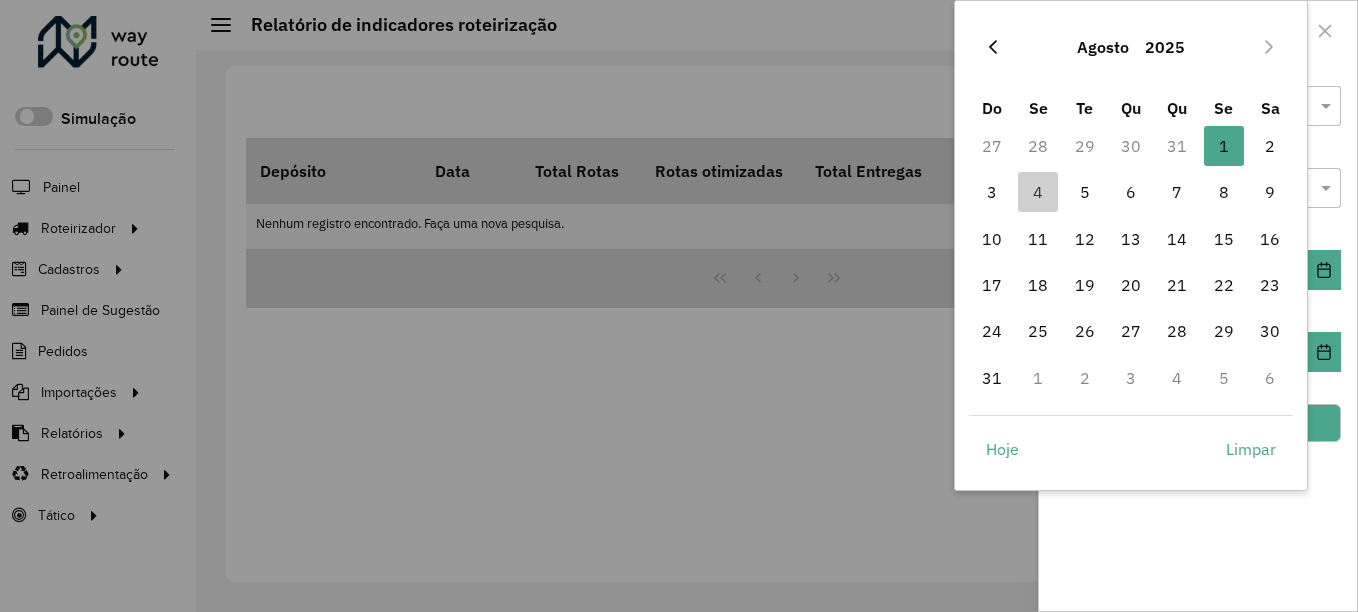 click 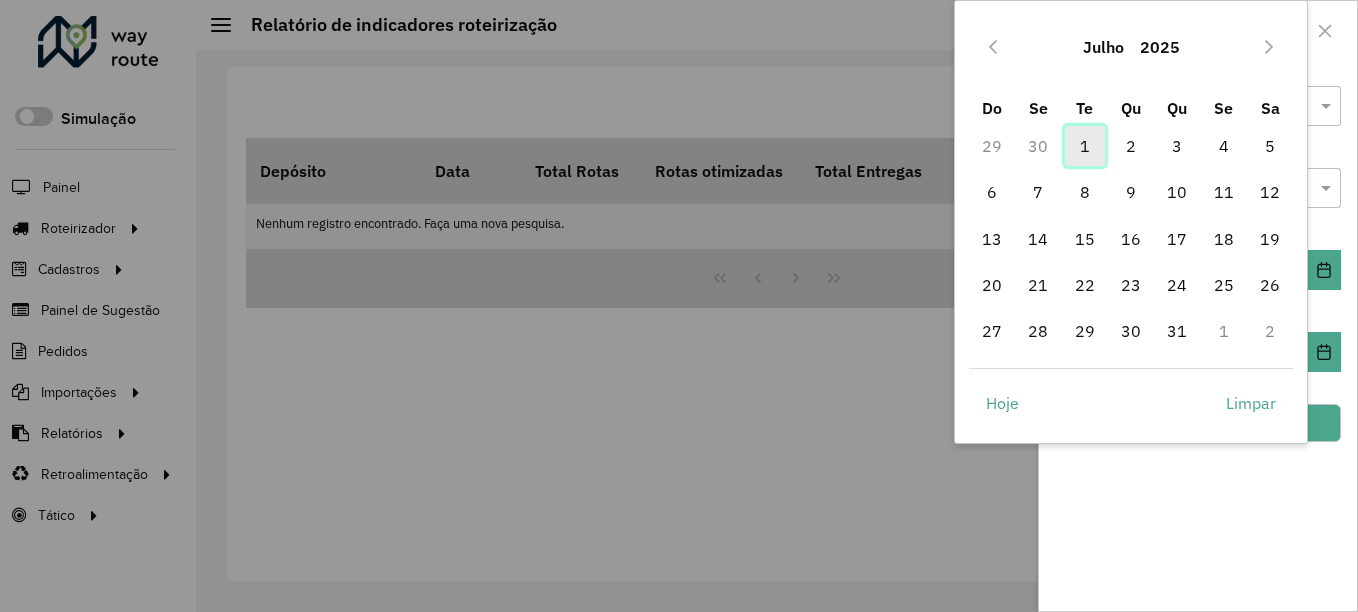click on "1" at bounding box center [1085, 146] 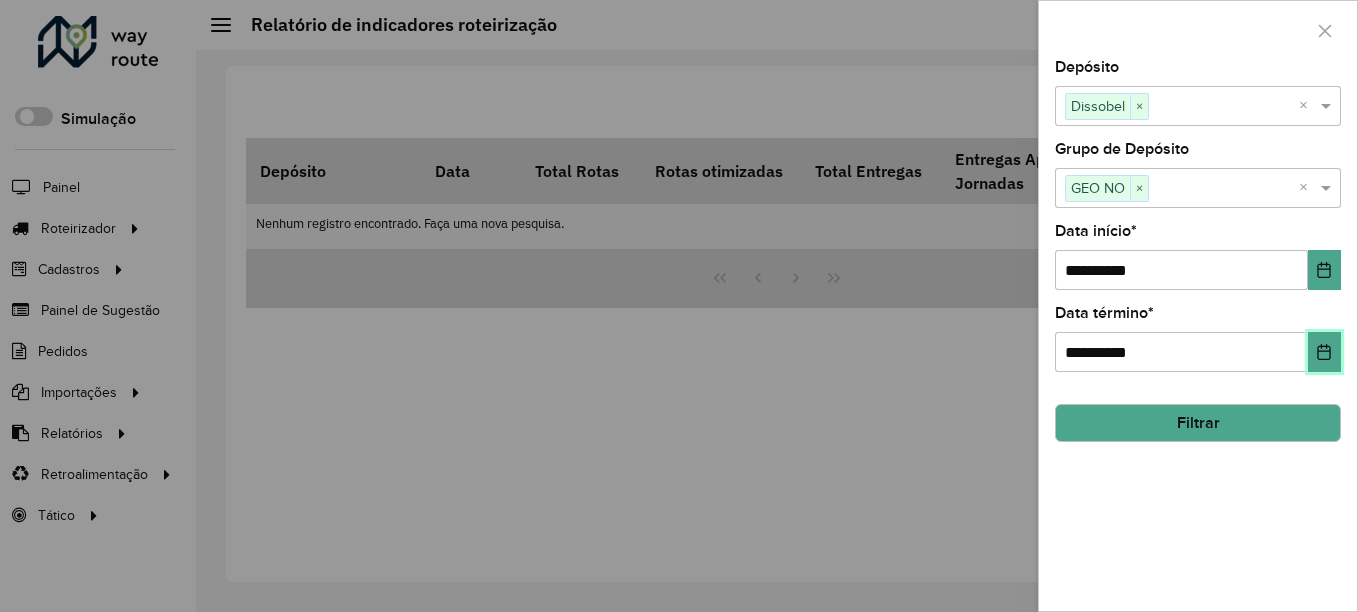 click 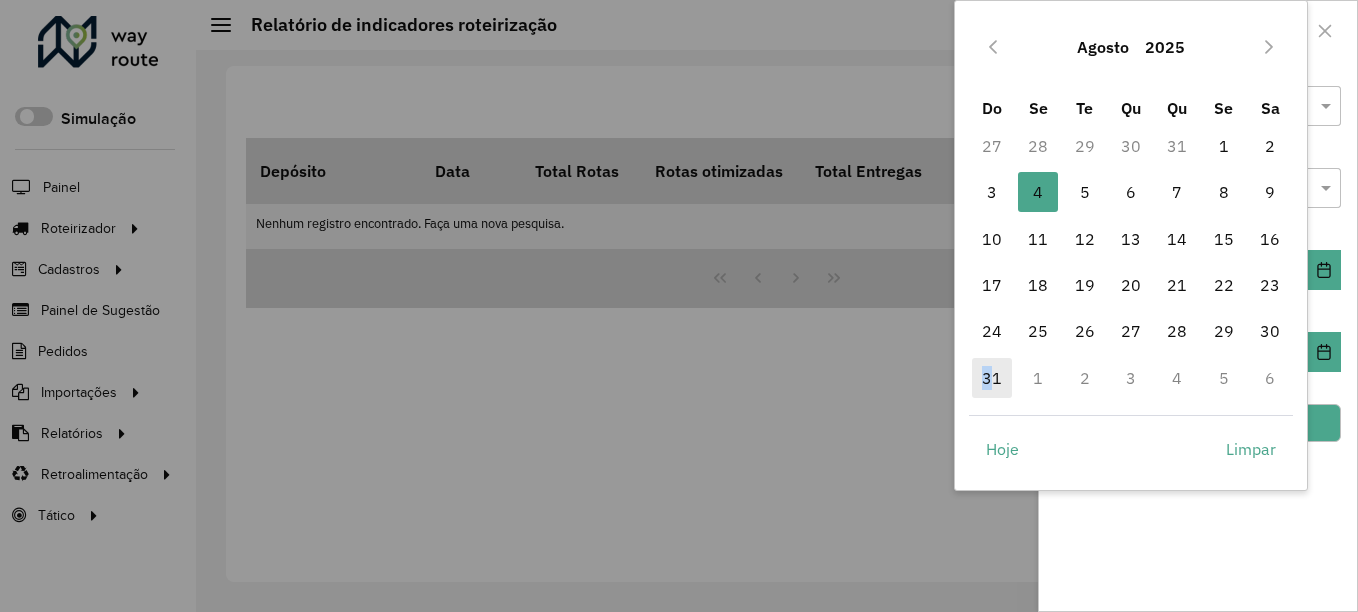 click on "31" at bounding box center (992, 378) 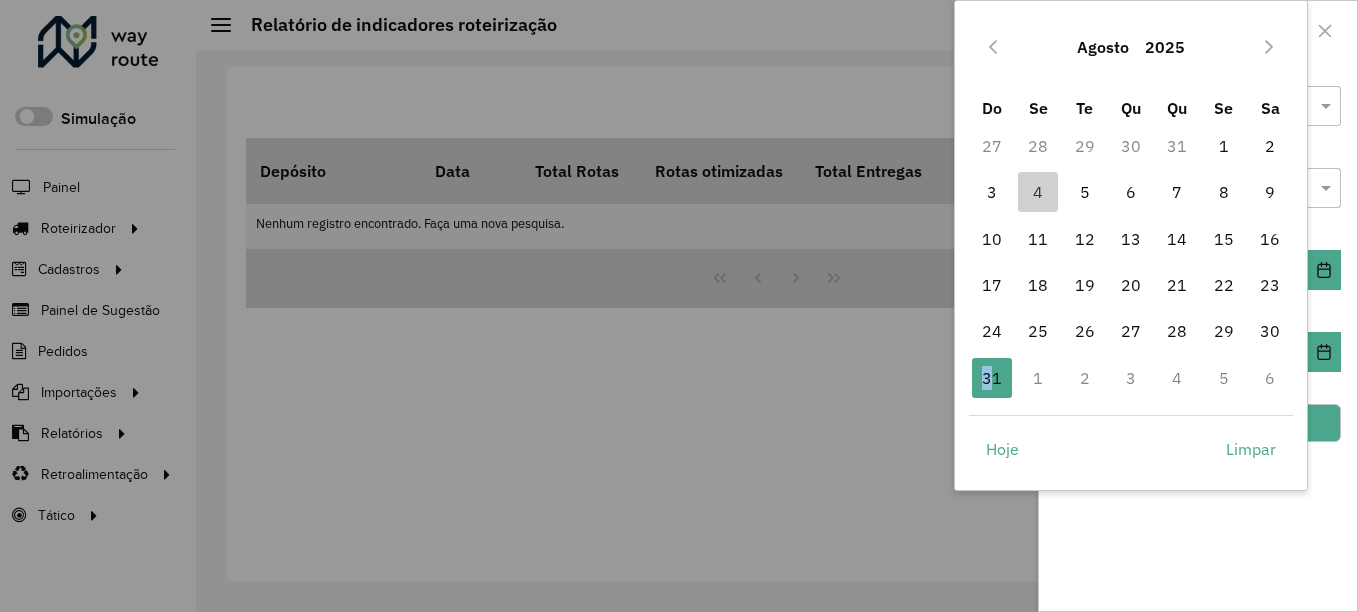 type on "**********" 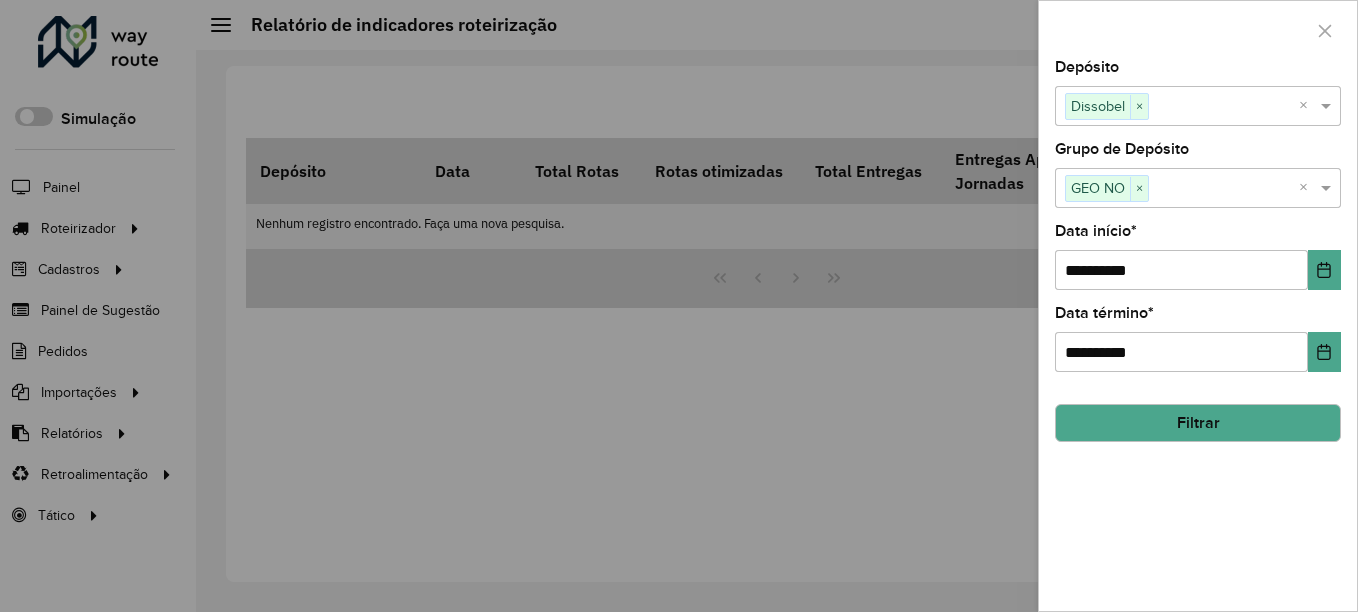 click on "Filtrar" 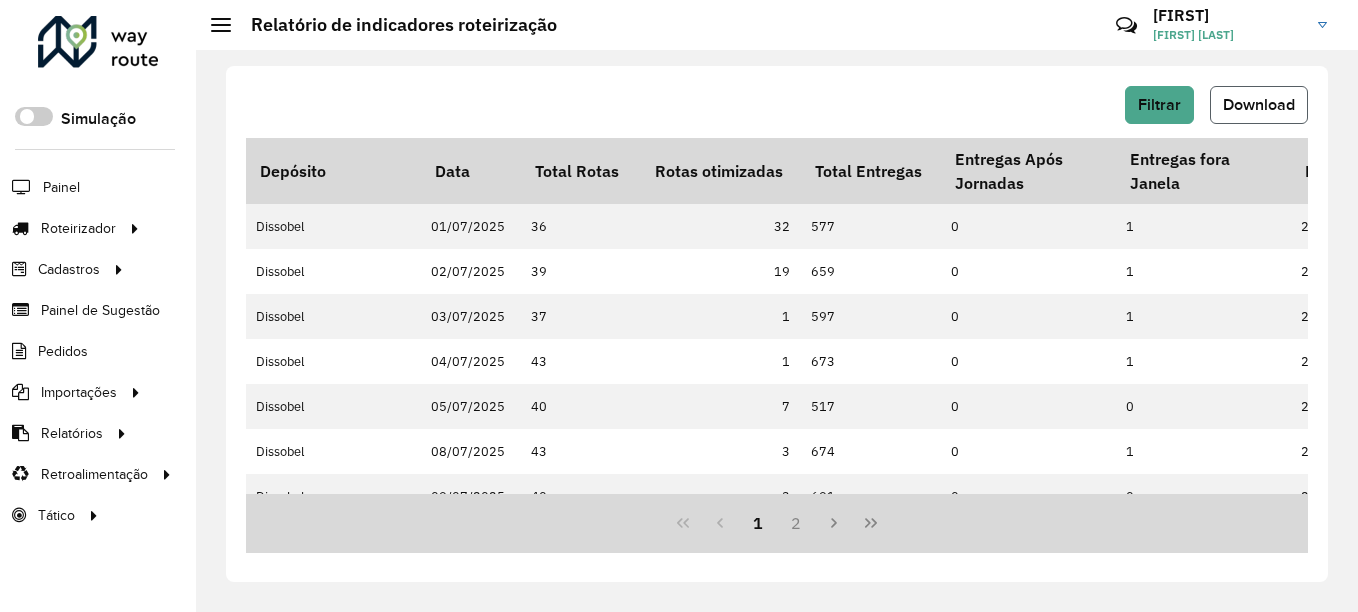 click on "Download" 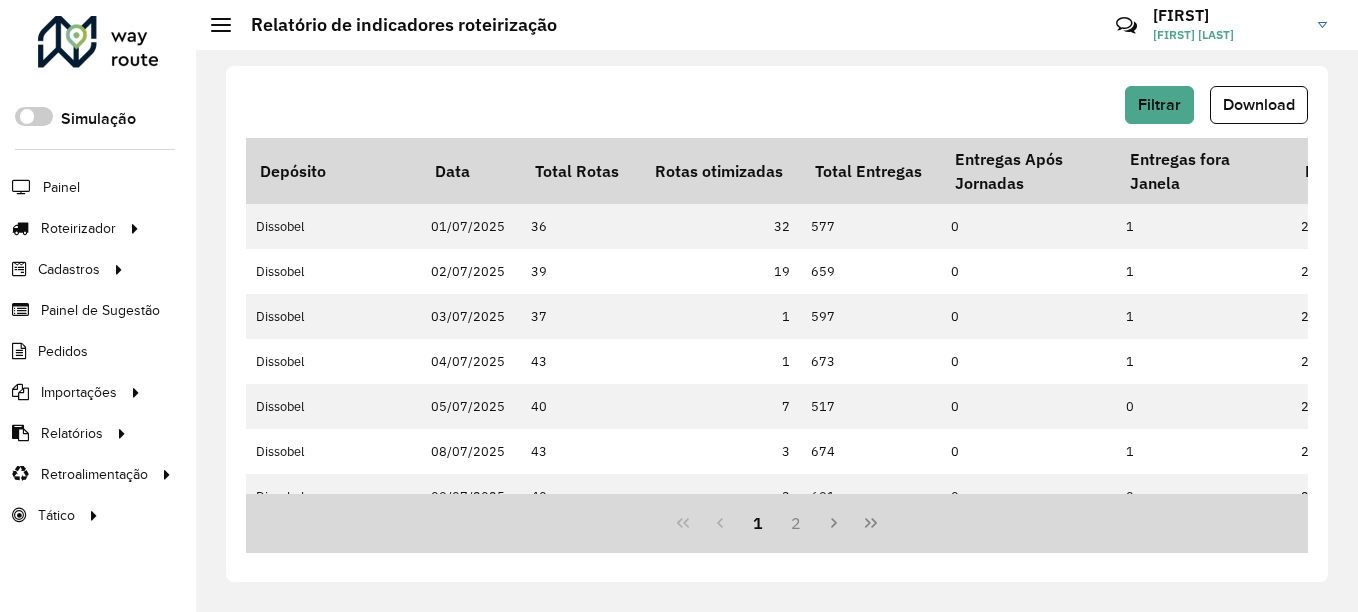 click on "Filtrar Download Depósito Data Total Rotas Rotas otimizadas Total Entregas Entregas Após Jornadas Entregas fora Janela Recargas Distância Total Rotas Excesso Peso Rotas Excesso Capacidade Rotas Estouro Jornada Rotas Improdutivas Meta Ocupação (Capacidade) Média Ocupação (Capacidade) Média ocupação Mês (Capacidade) Meta Ocupação (Peso) Média Ocupação (Peso) Média Ocupação Mês(Peso) Meta Ocupação (Frota) Média Ocupação (Frota) Meta Caixas/viagem Média Caixas/viagem Capacidade Importada Capacidade Roteirizada Capacidade não Roteirizada Peso Importado Peso Roteirizado Peso Não Roteirizado Km Médio/Entrega Tempo Médio/Rota Tempo Total Sessões Início Primeira Roteirização Exportação Última Roteirização Quantidade Sessões Tempo Líquido Sessão Tempo Líquido / Rota Tempo Setup Tempo Setup / Sessão Pedidos Roteirizados Pedidos Não Roteirizados Pedidos Importados Dissobel [DATE] [NUMBER]" 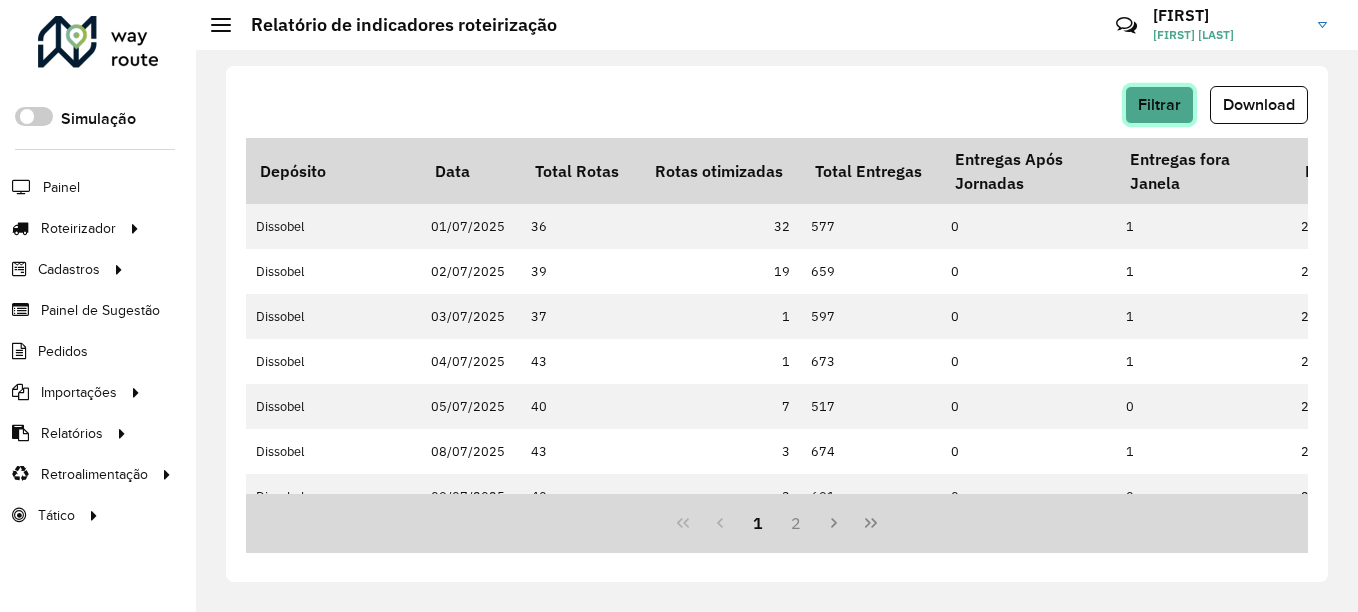 click on "Filtrar" 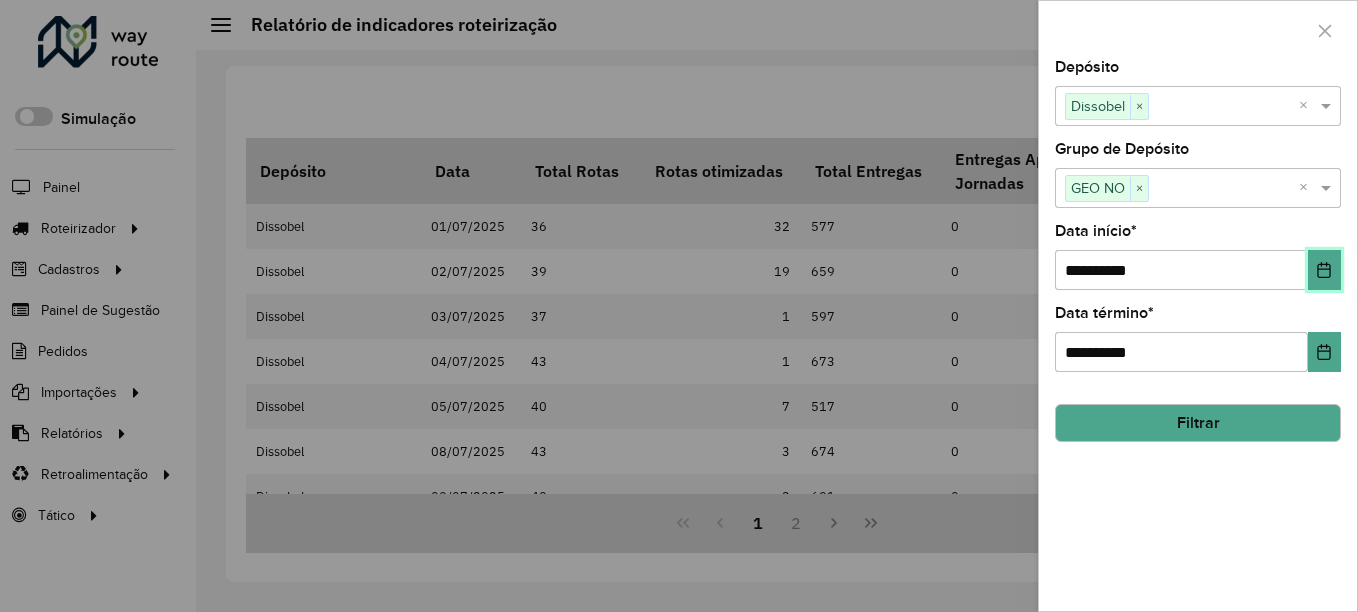 click at bounding box center (1324, 270) 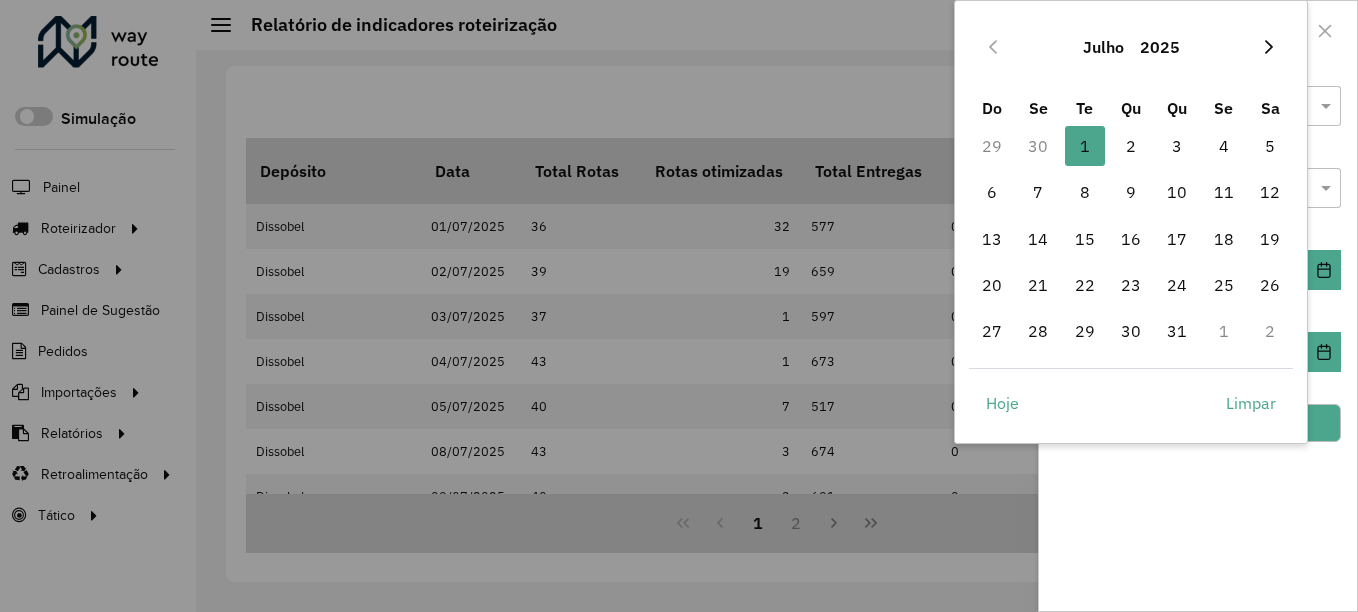 click 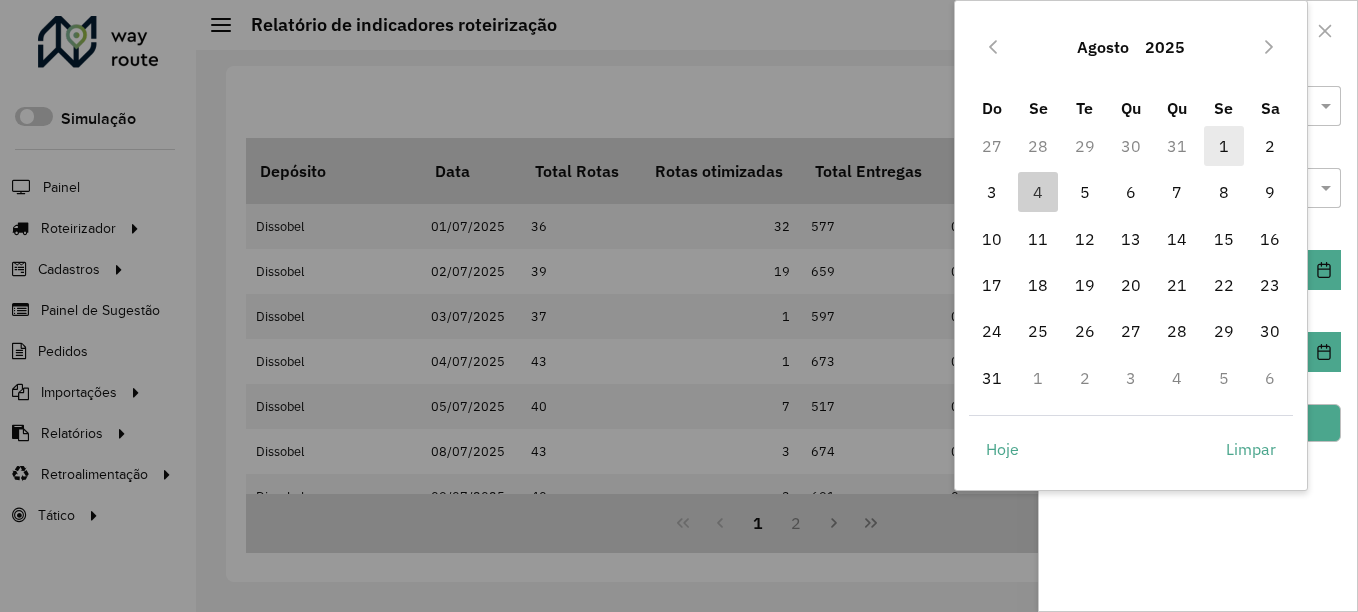click on "1" at bounding box center [1224, 146] 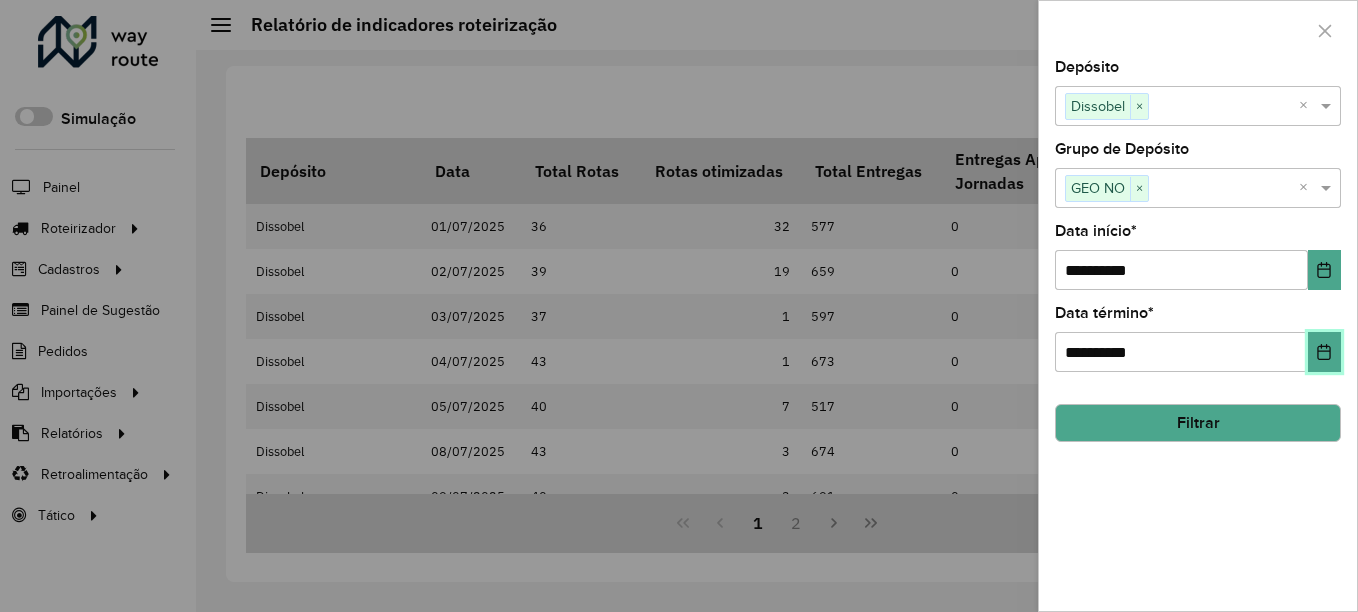 click 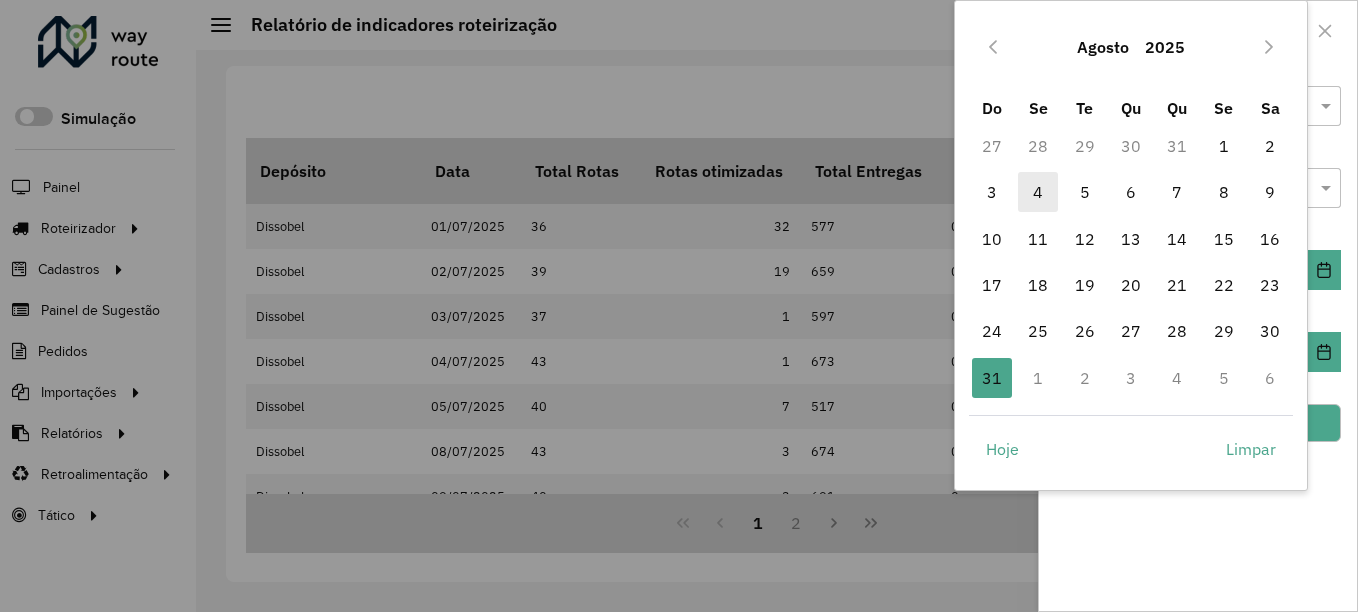 click on "4" at bounding box center [1038, 192] 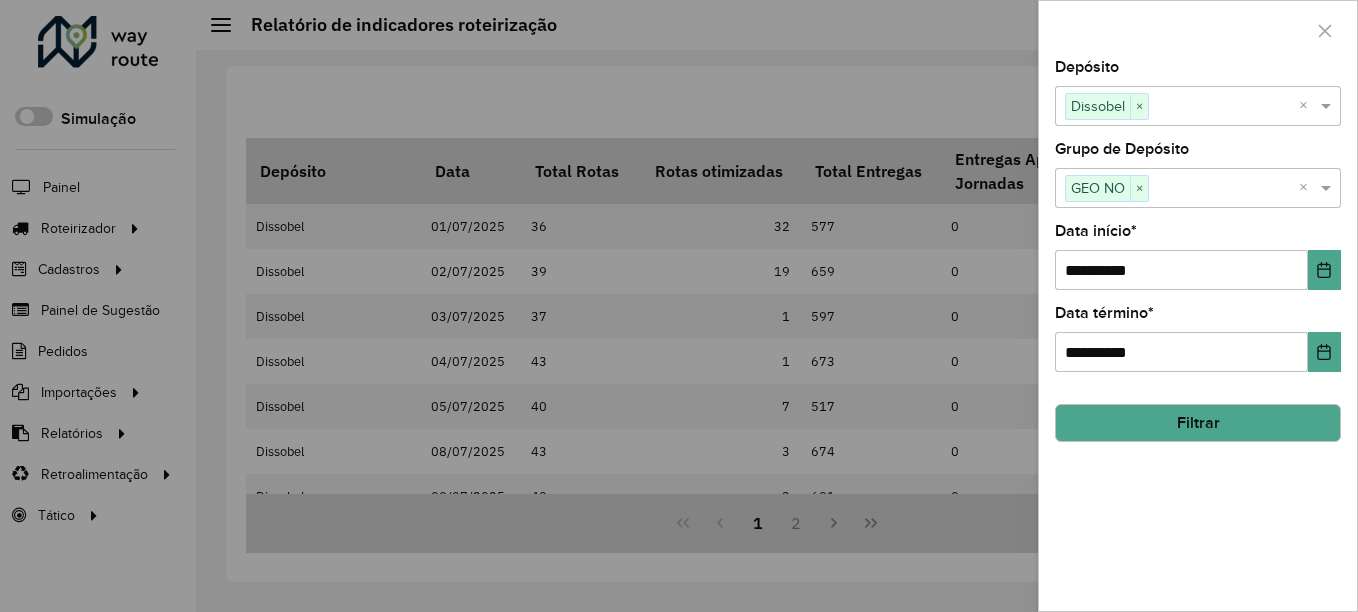 click on "Filtrar" 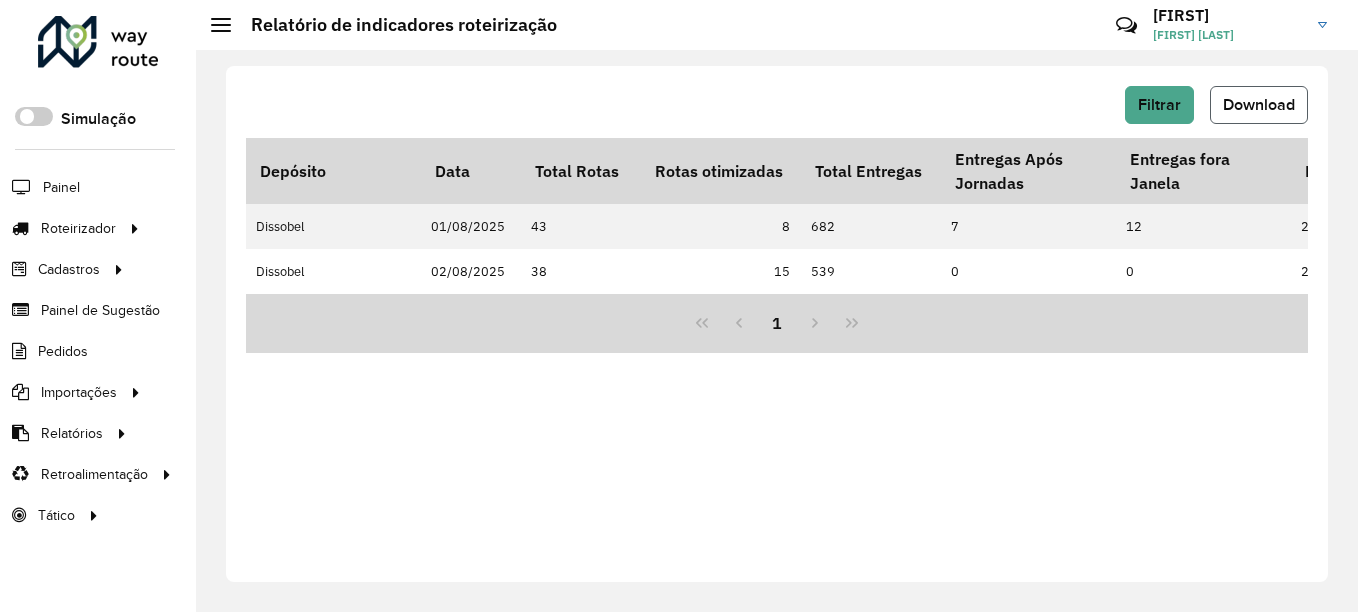 click on "Download" 